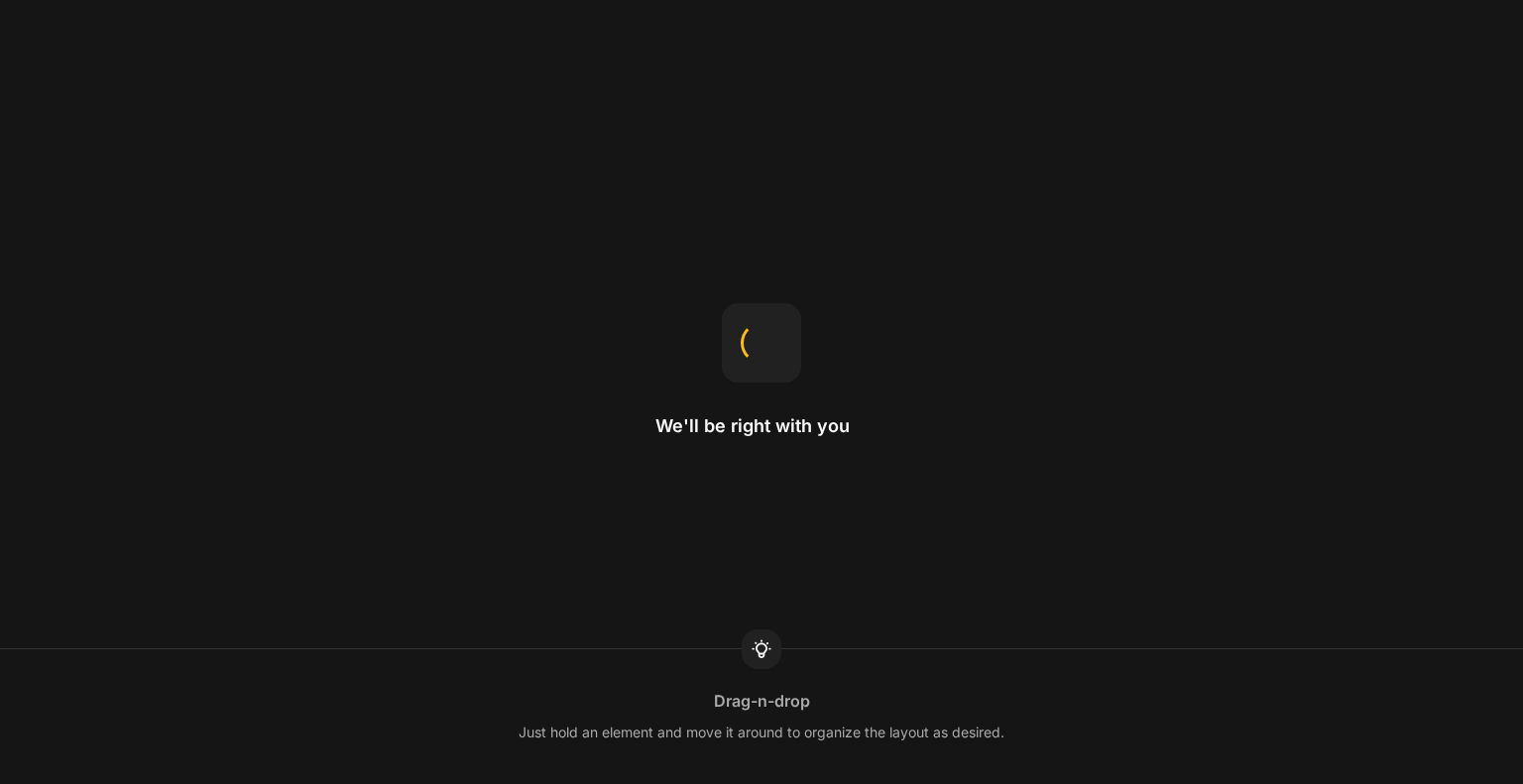scroll, scrollTop: 0, scrollLeft: 0, axis: both 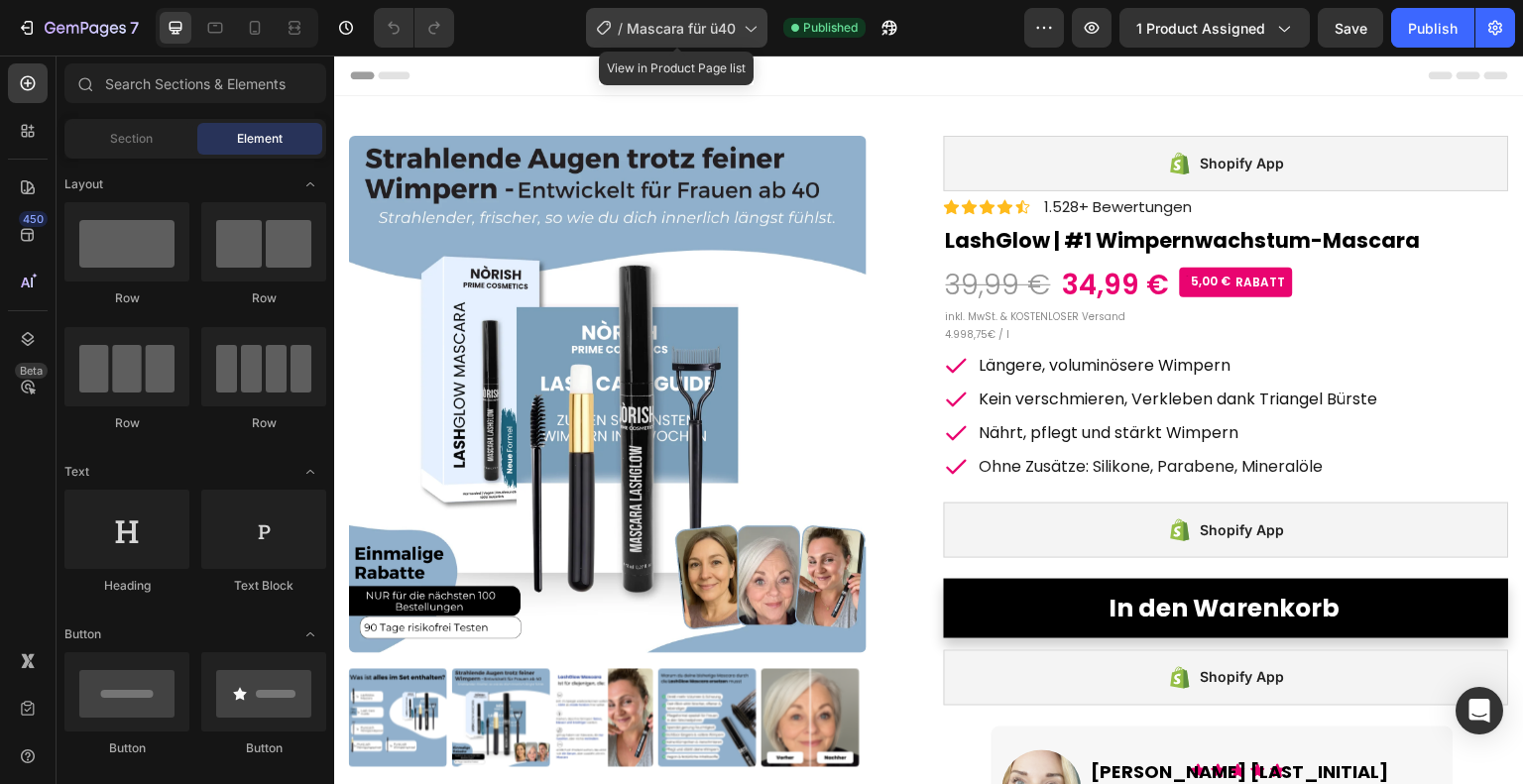 click on "Mascara für ü40" at bounding box center (681, 28) 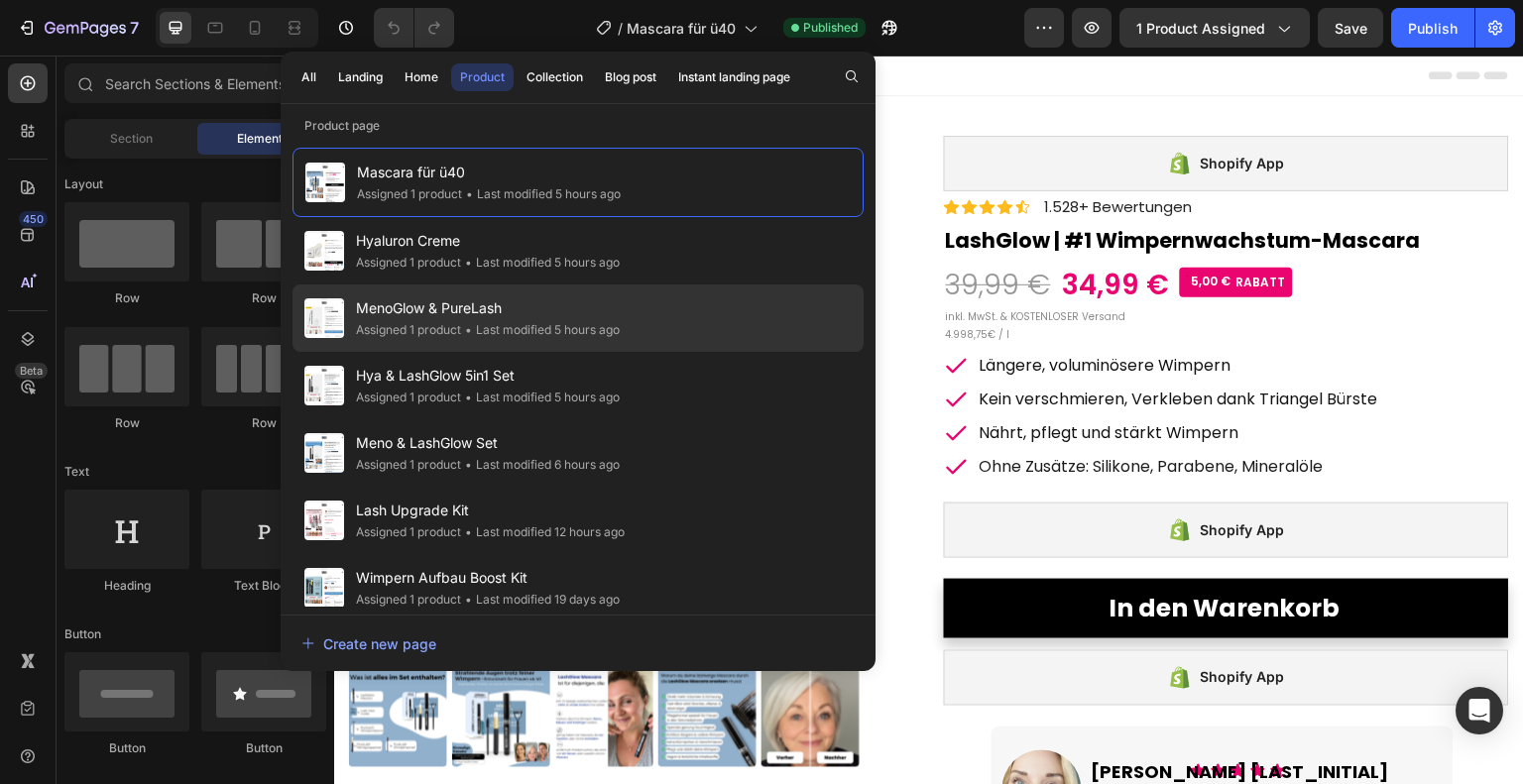 click on "• Last modified 5 hours ago" 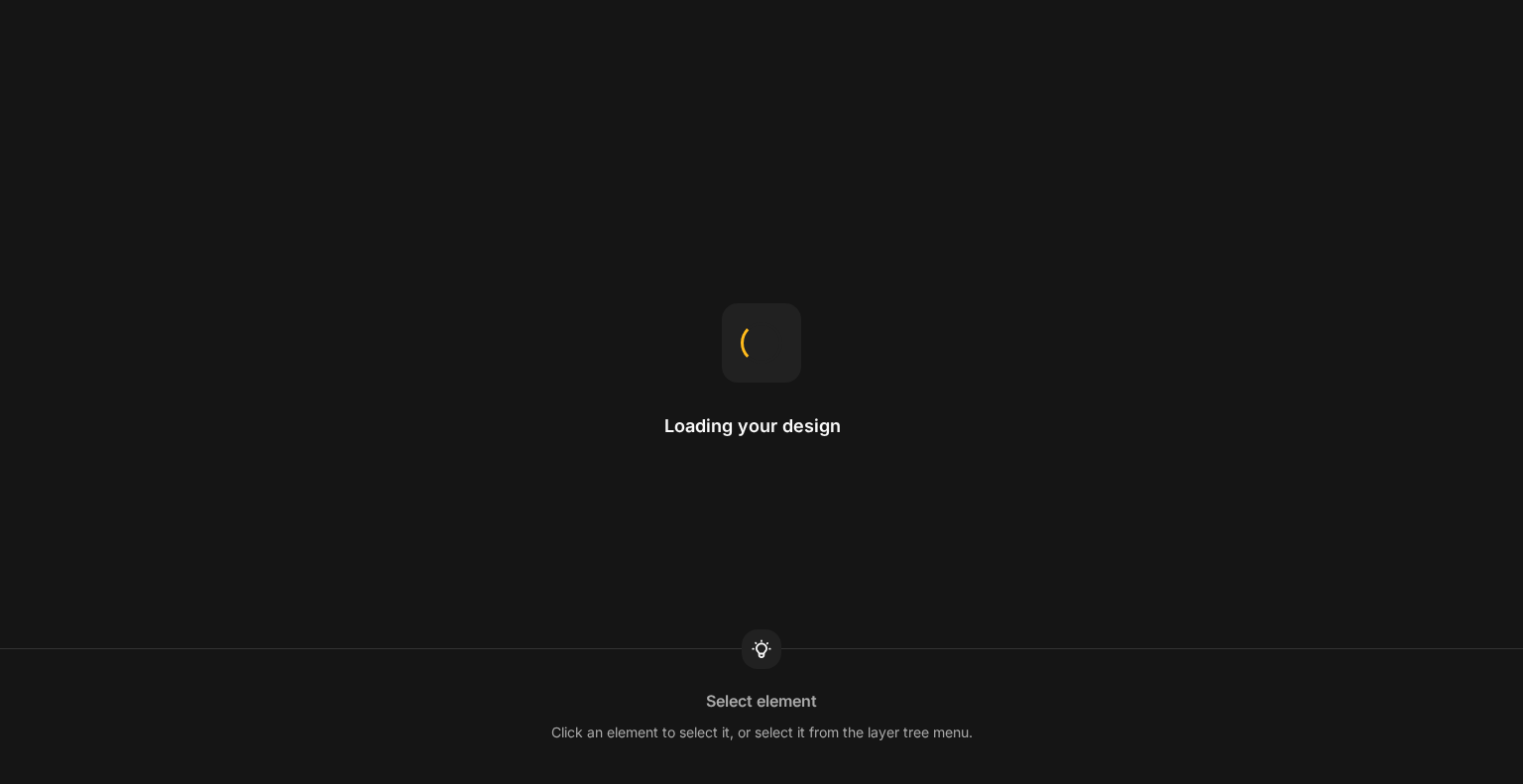 scroll, scrollTop: 0, scrollLeft: 0, axis: both 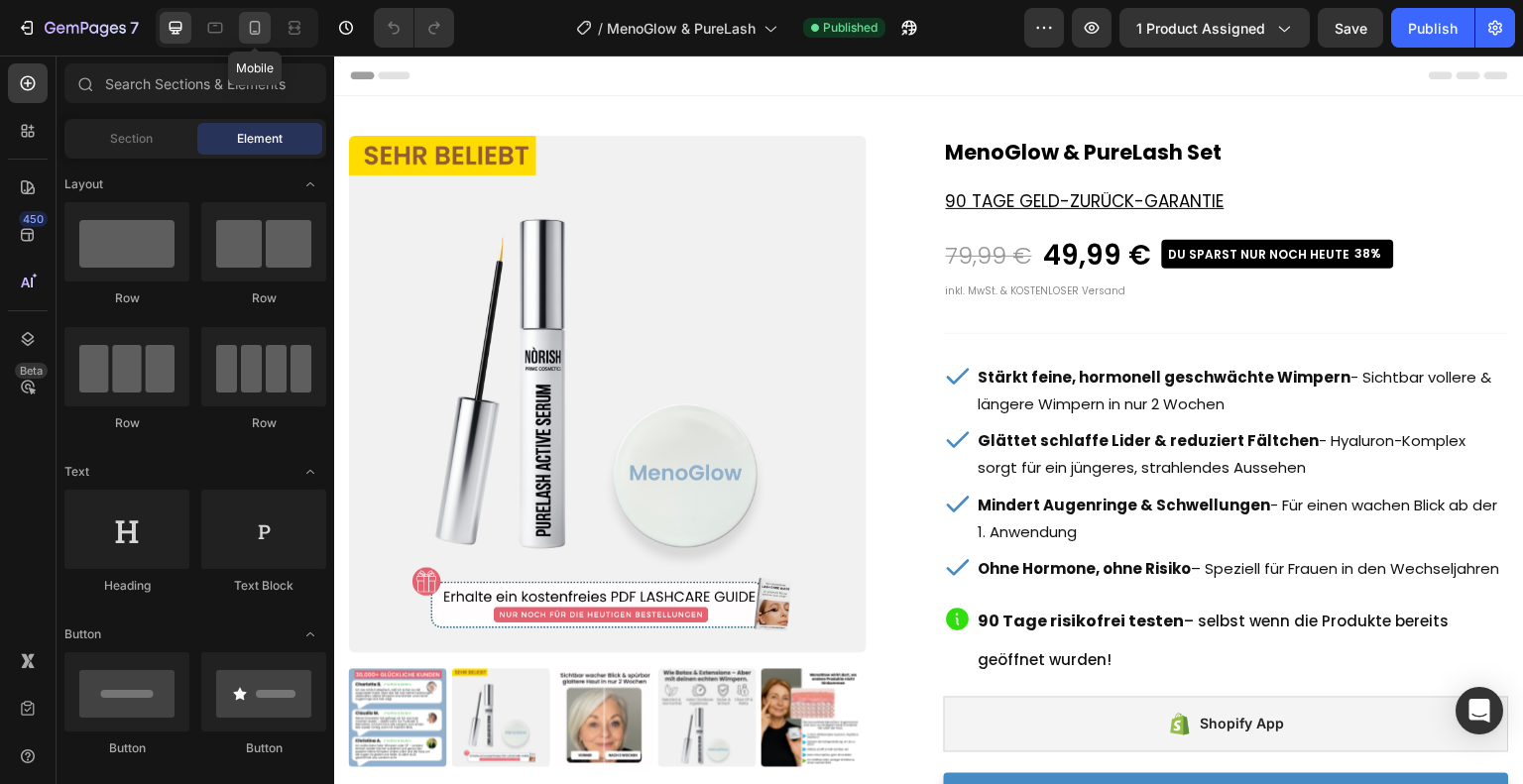 click 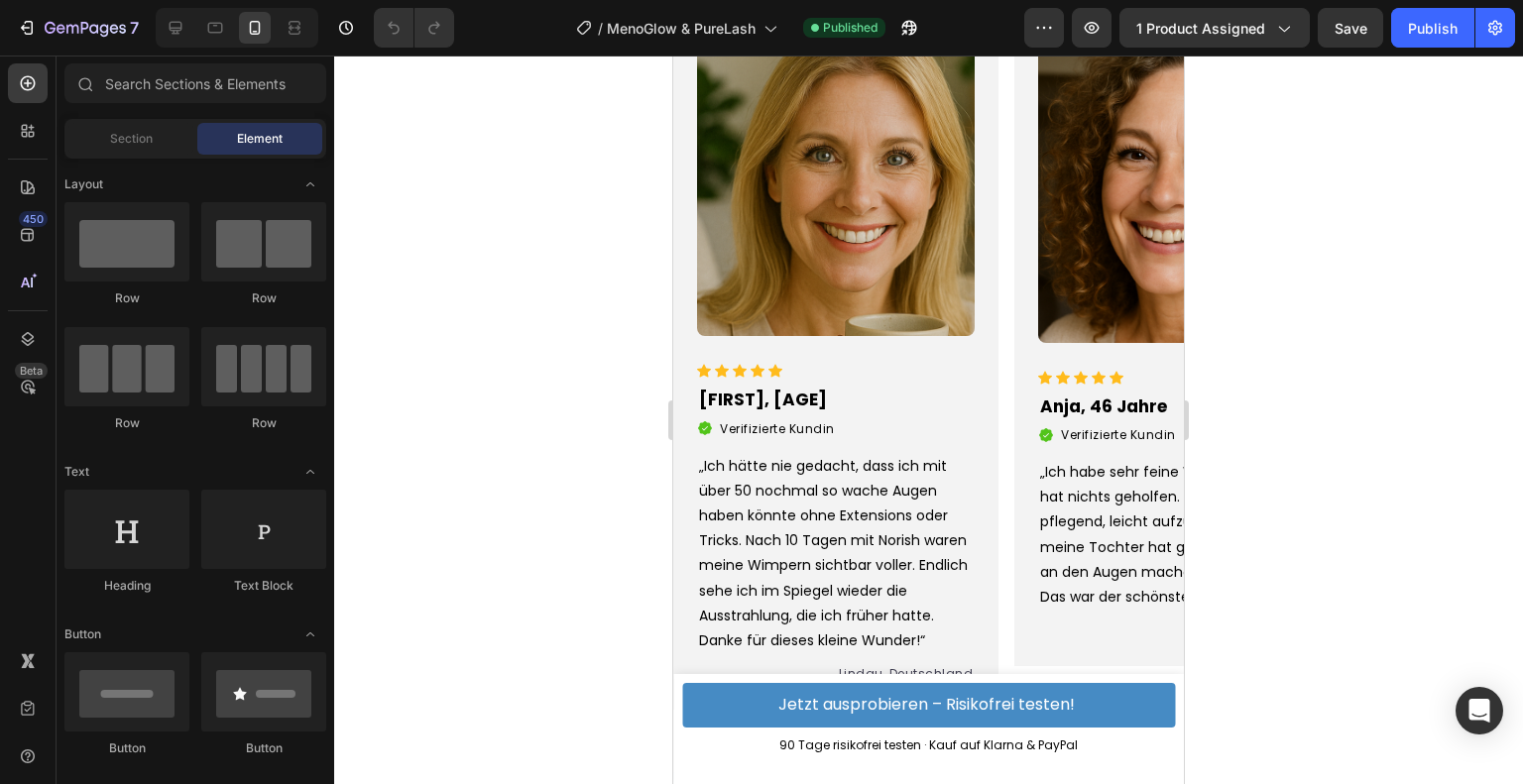 scroll, scrollTop: 2177, scrollLeft: 0, axis: vertical 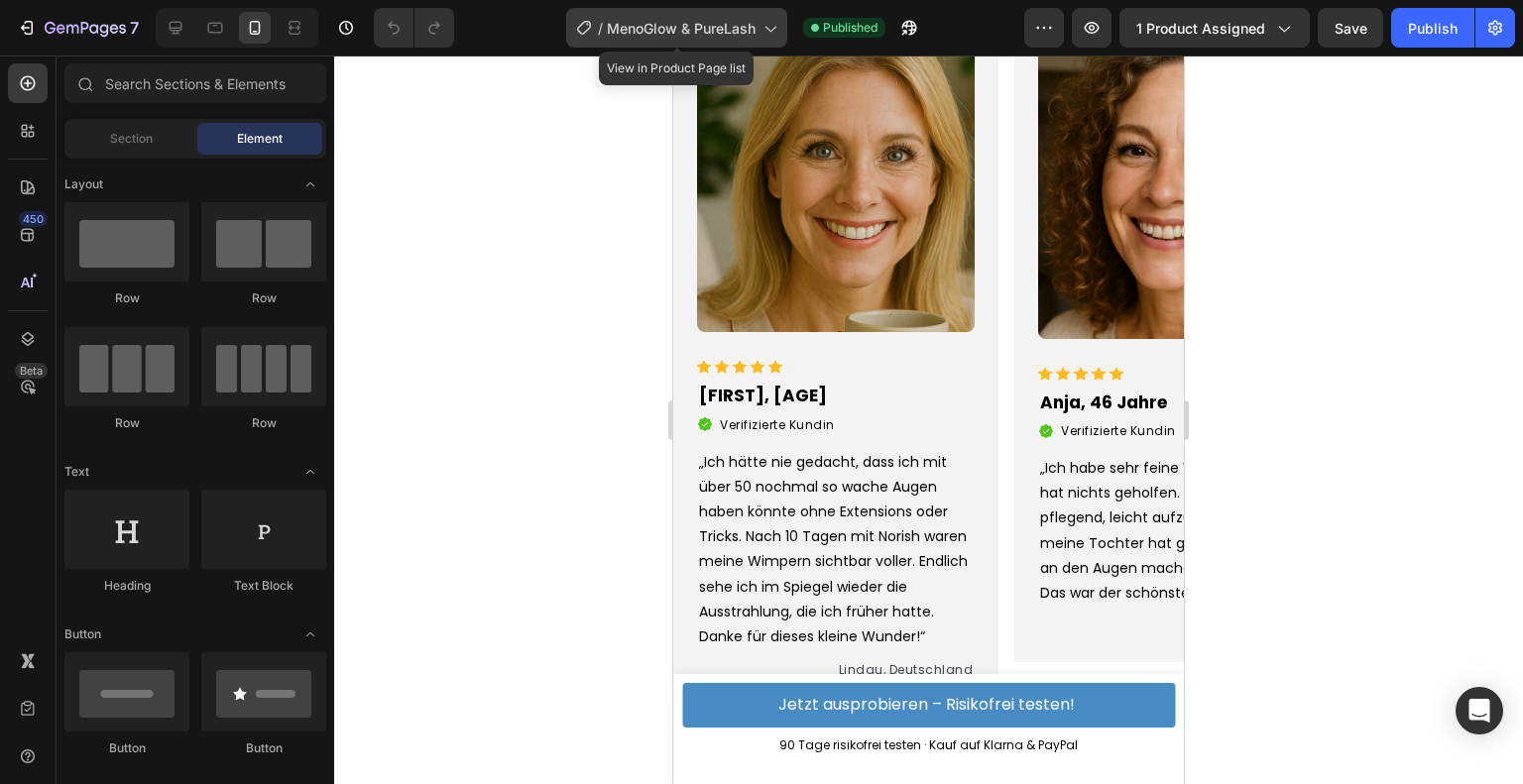 click on "MenoGlow & PureLash" at bounding box center (681, 28) 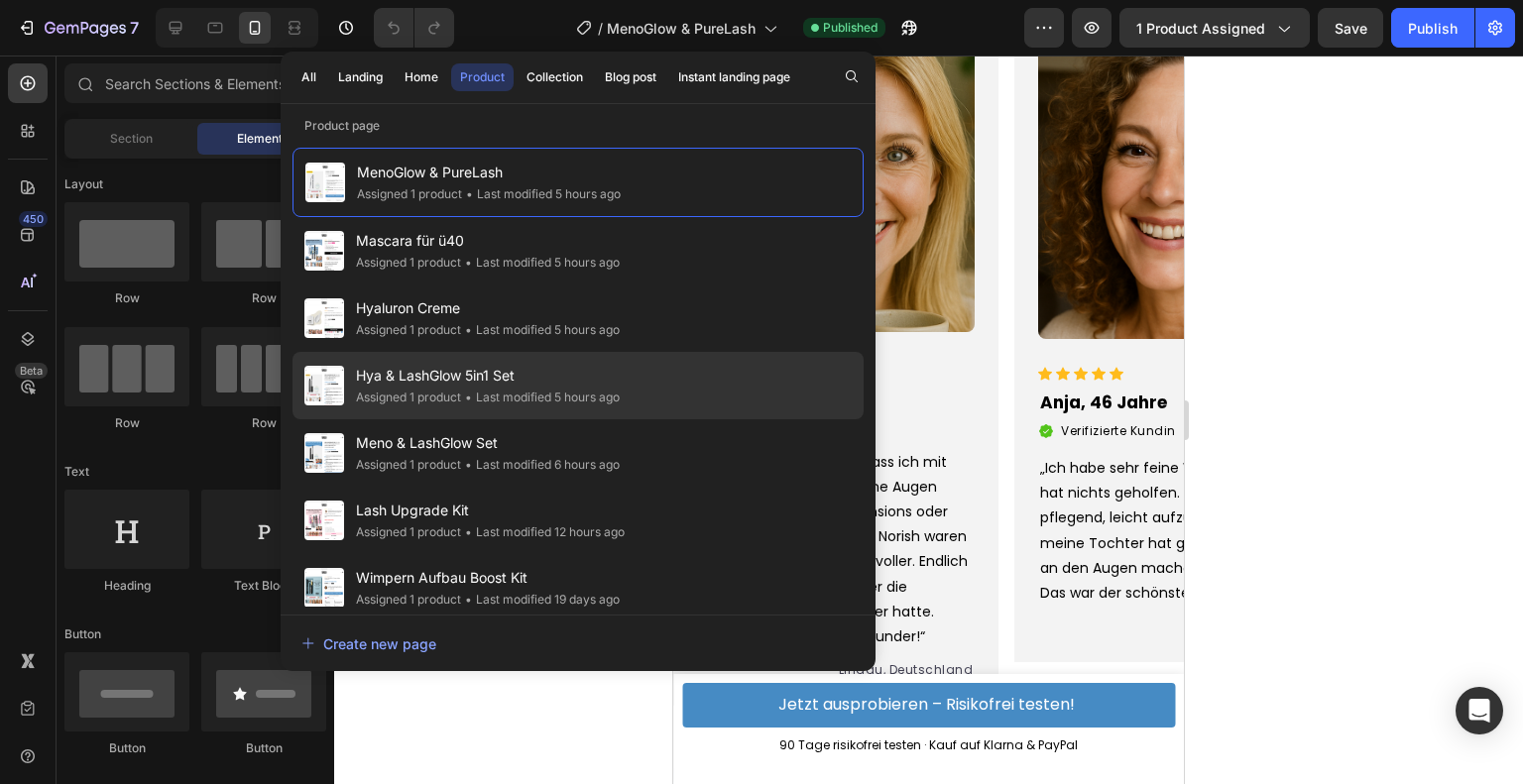 click on "Hya & LashGlow 5in1 Set Assigned 1 product • Last modified 5 hours ago" 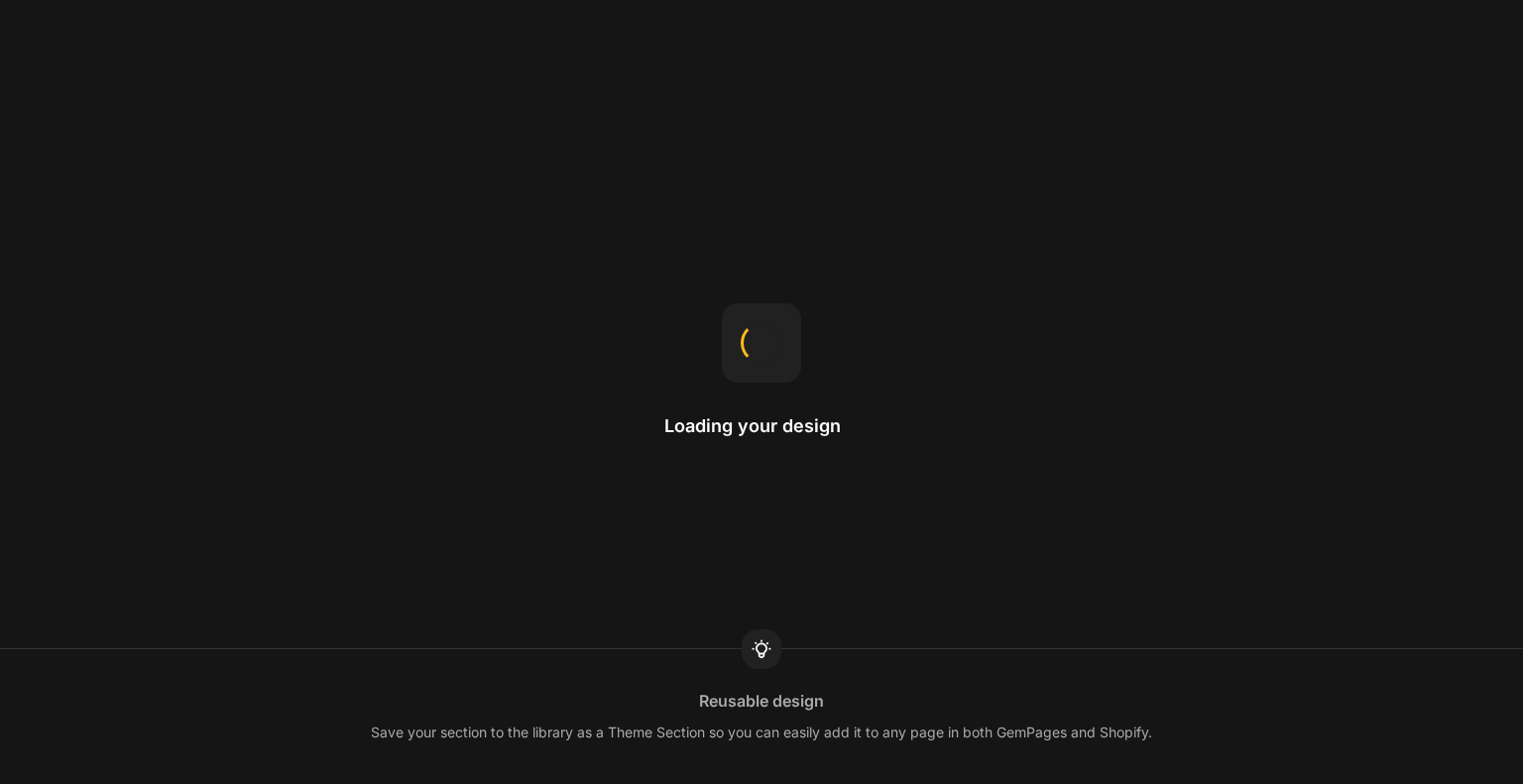 scroll, scrollTop: 0, scrollLeft: 0, axis: both 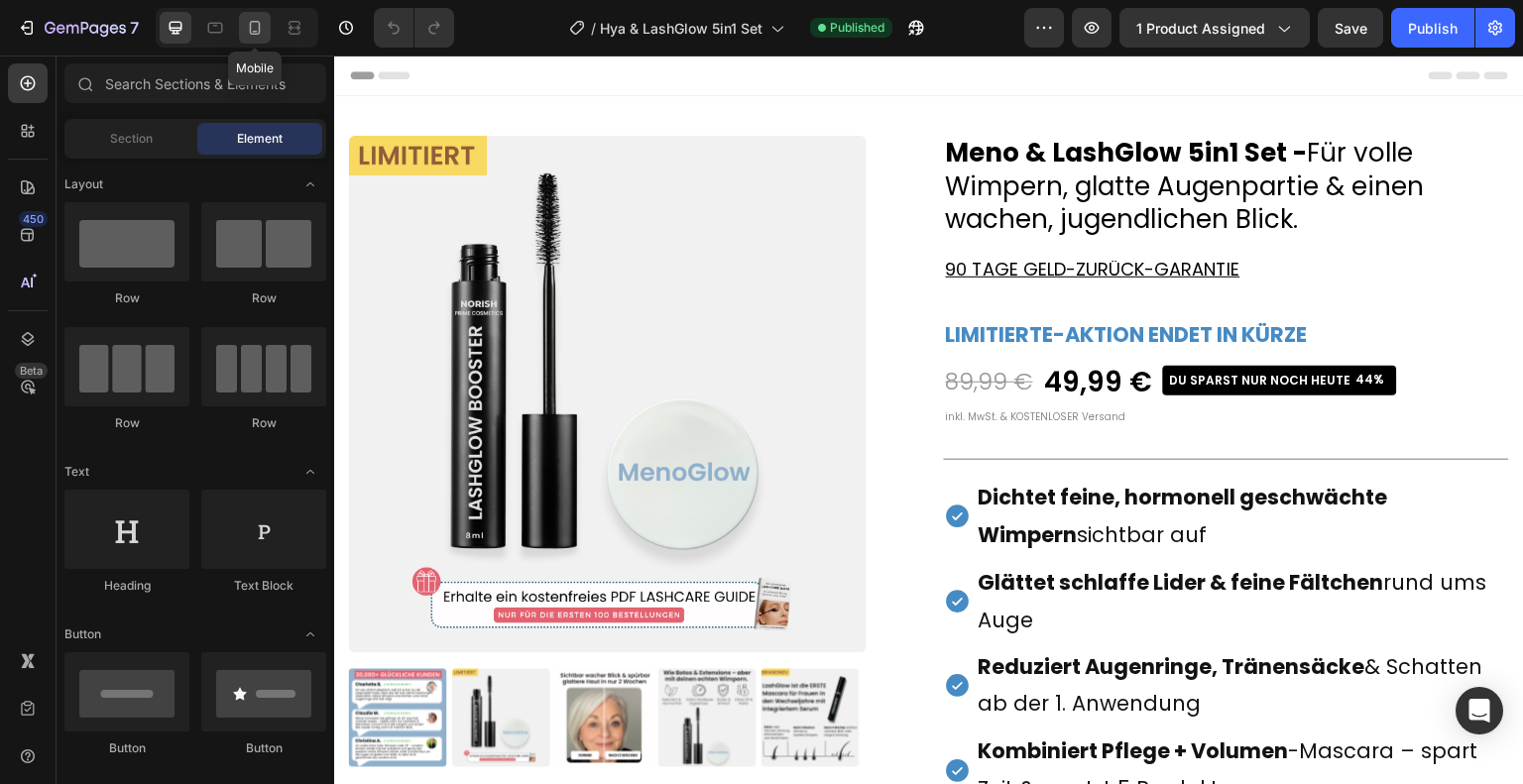 click 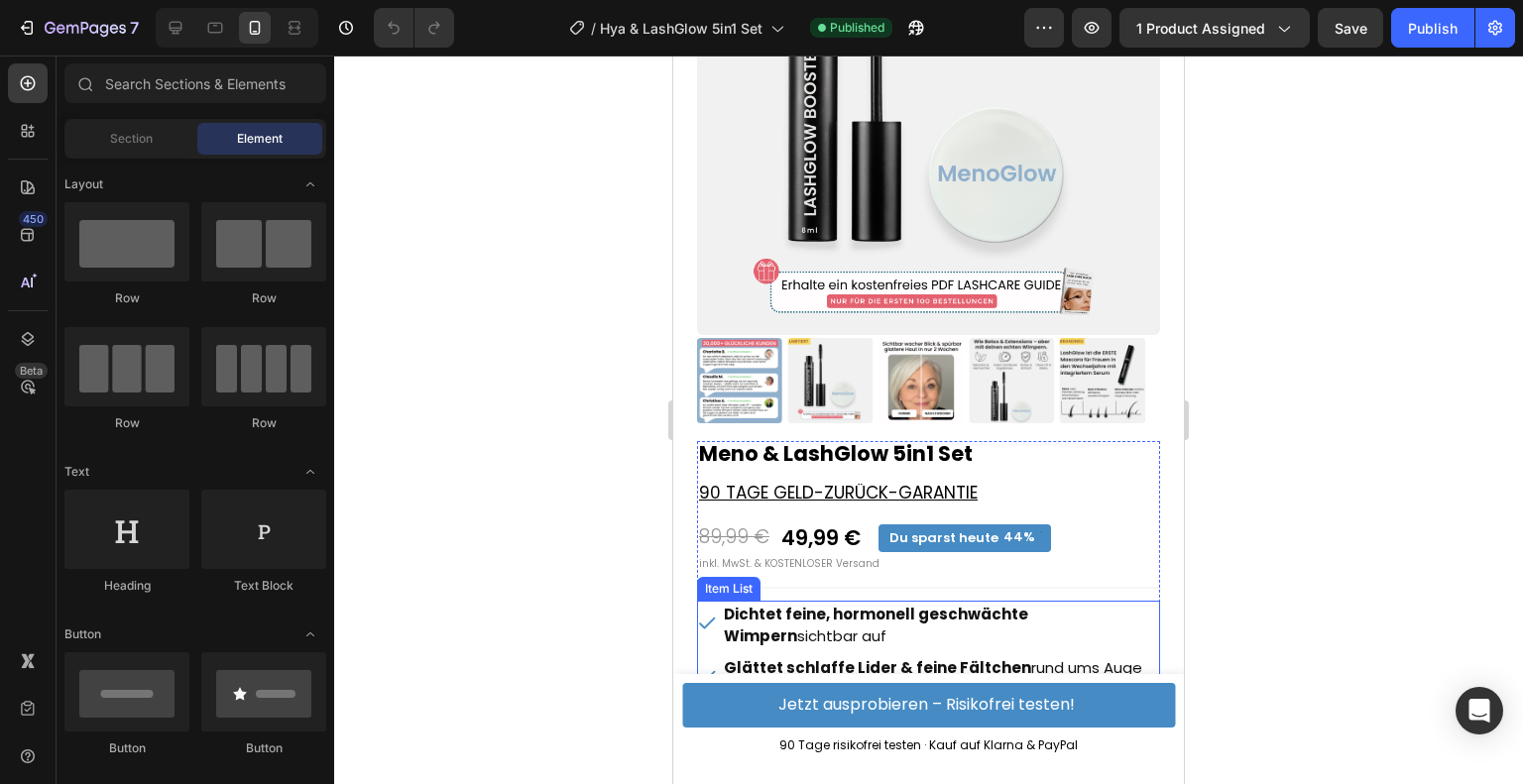 scroll, scrollTop: 0, scrollLeft: 0, axis: both 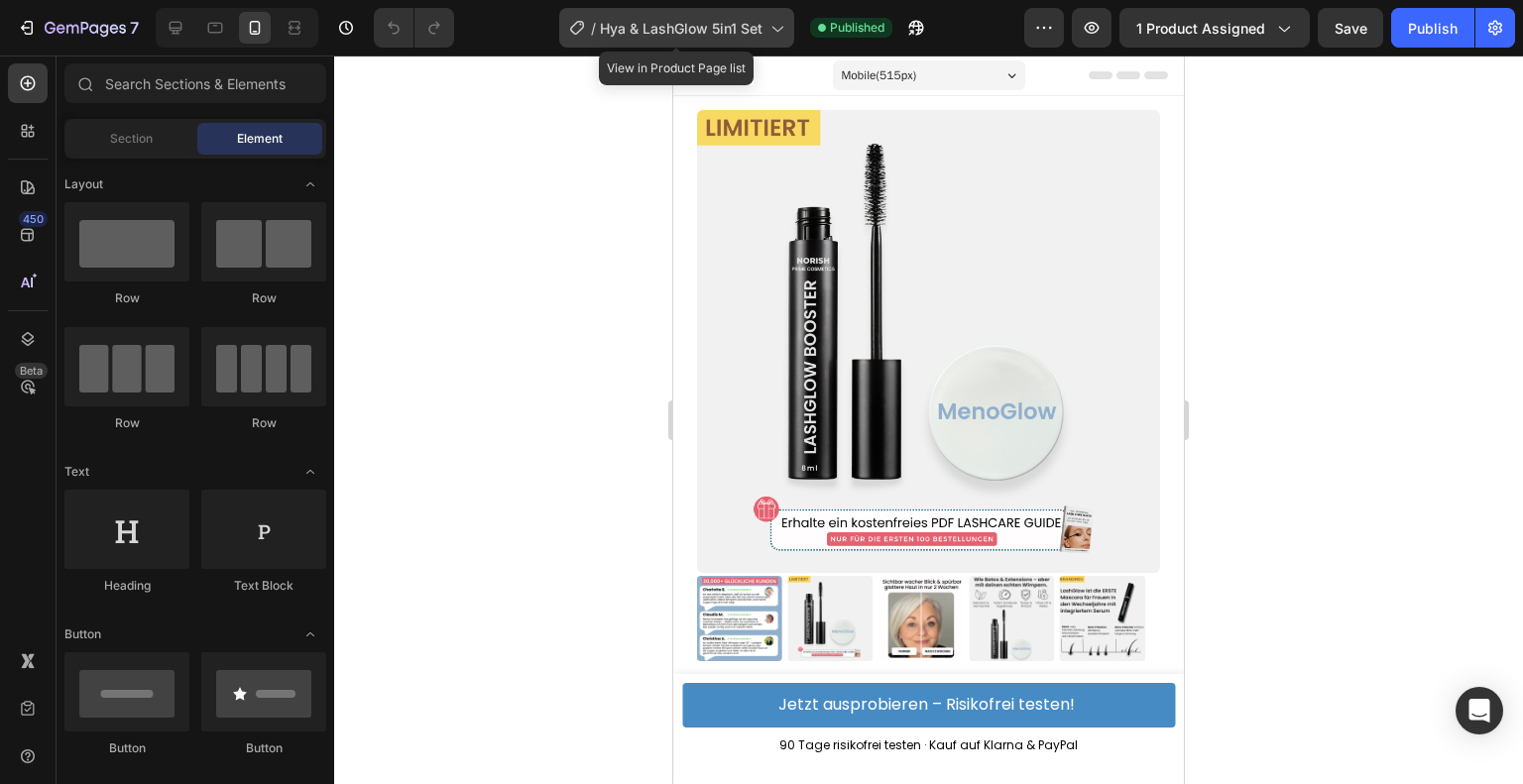 click on "Hya & LashGlow 5in1 Set" at bounding box center (681, 28) 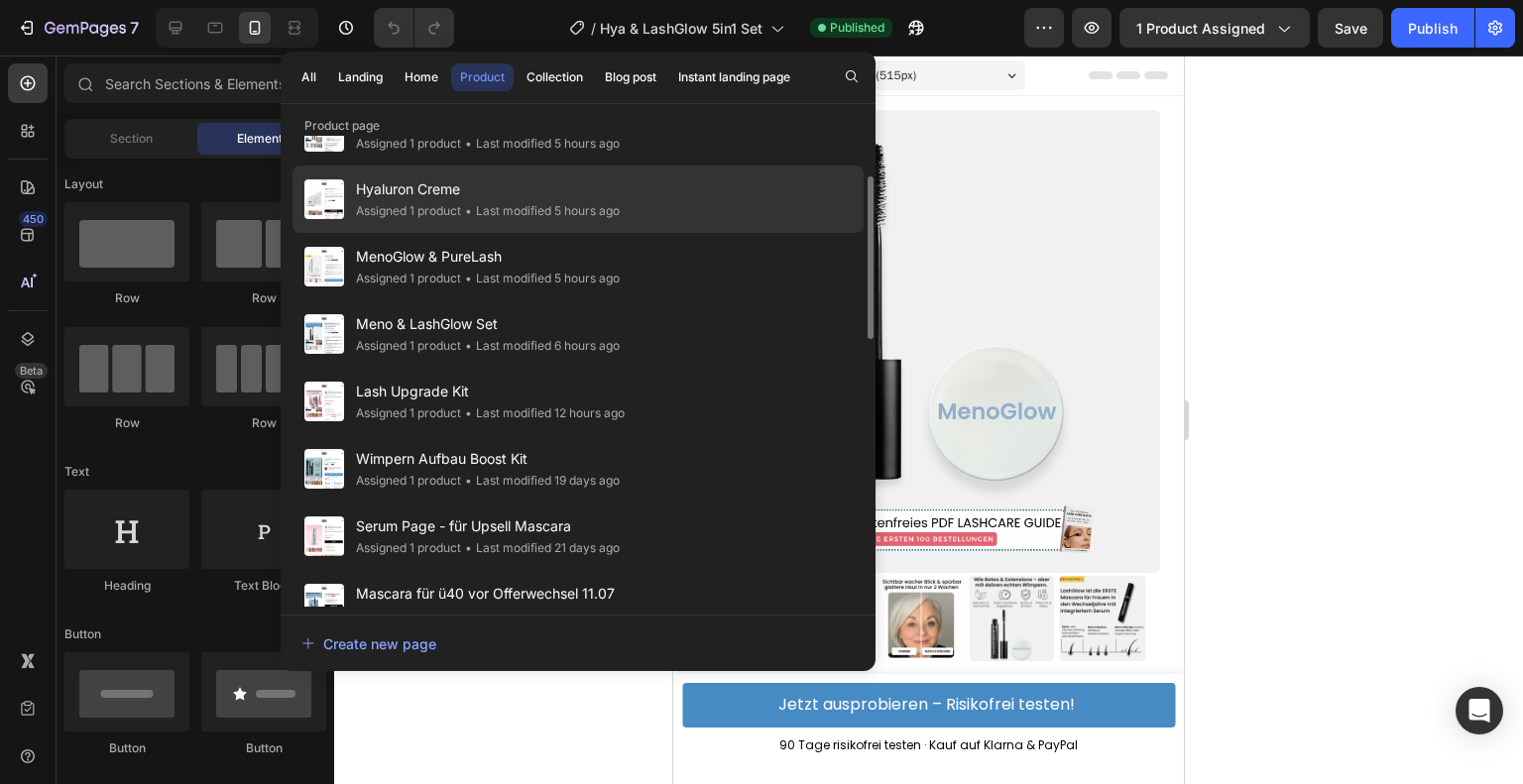 scroll, scrollTop: 0, scrollLeft: 0, axis: both 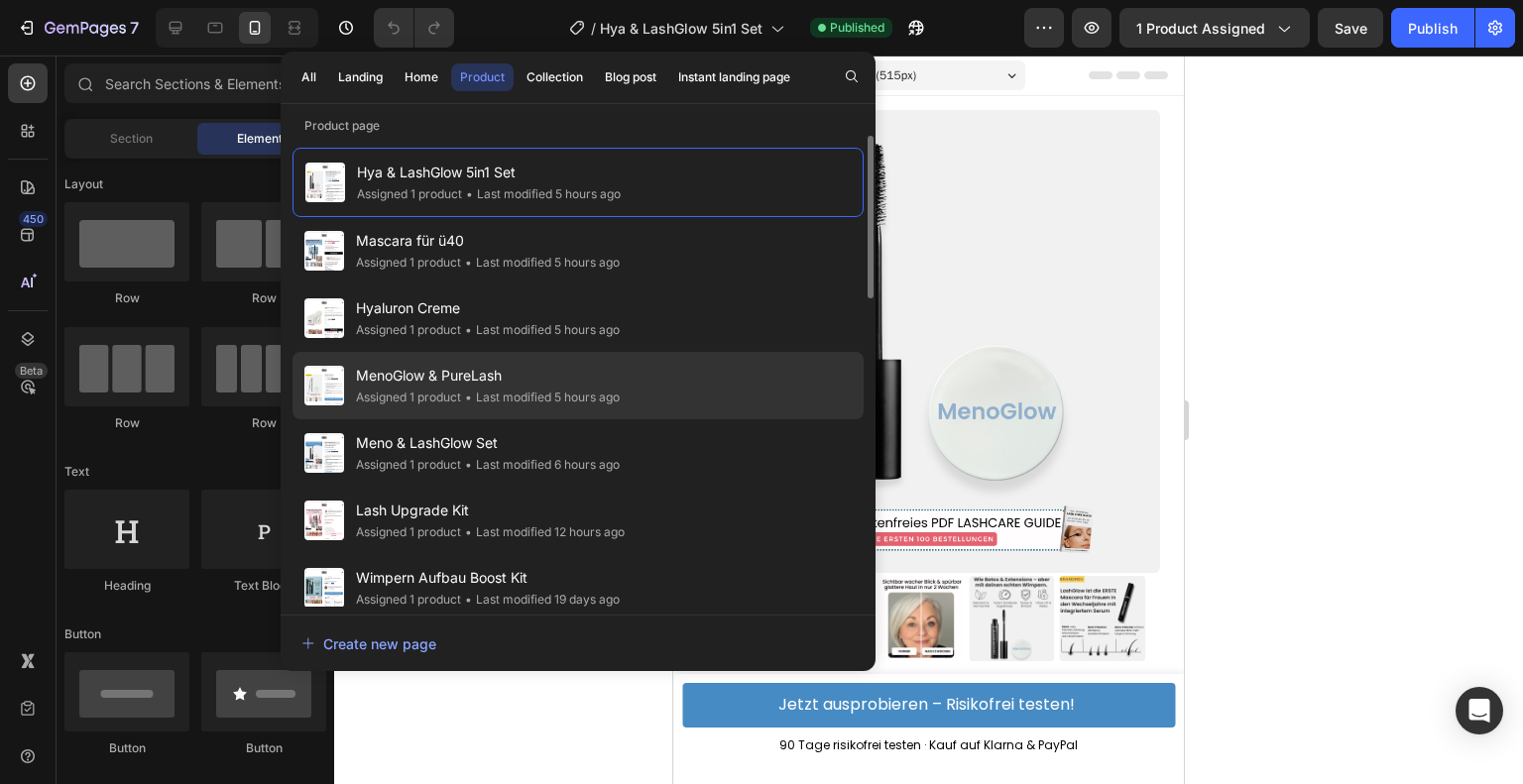 click on "MenoGlow & PureLash Assigned 1 product • Last modified 5 hours ago" 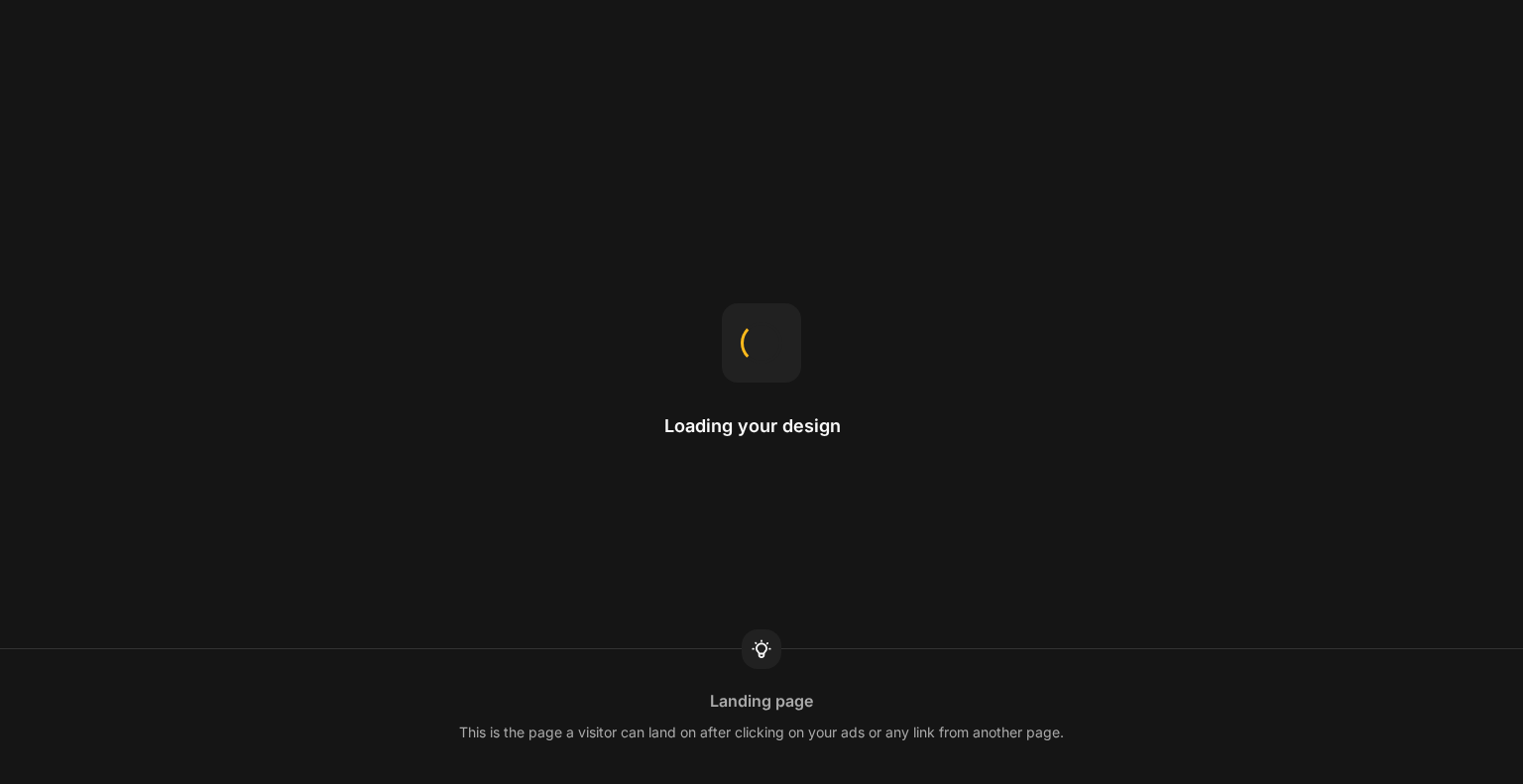 scroll, scrollTop: 0, scrollLeft: 0, axis: both 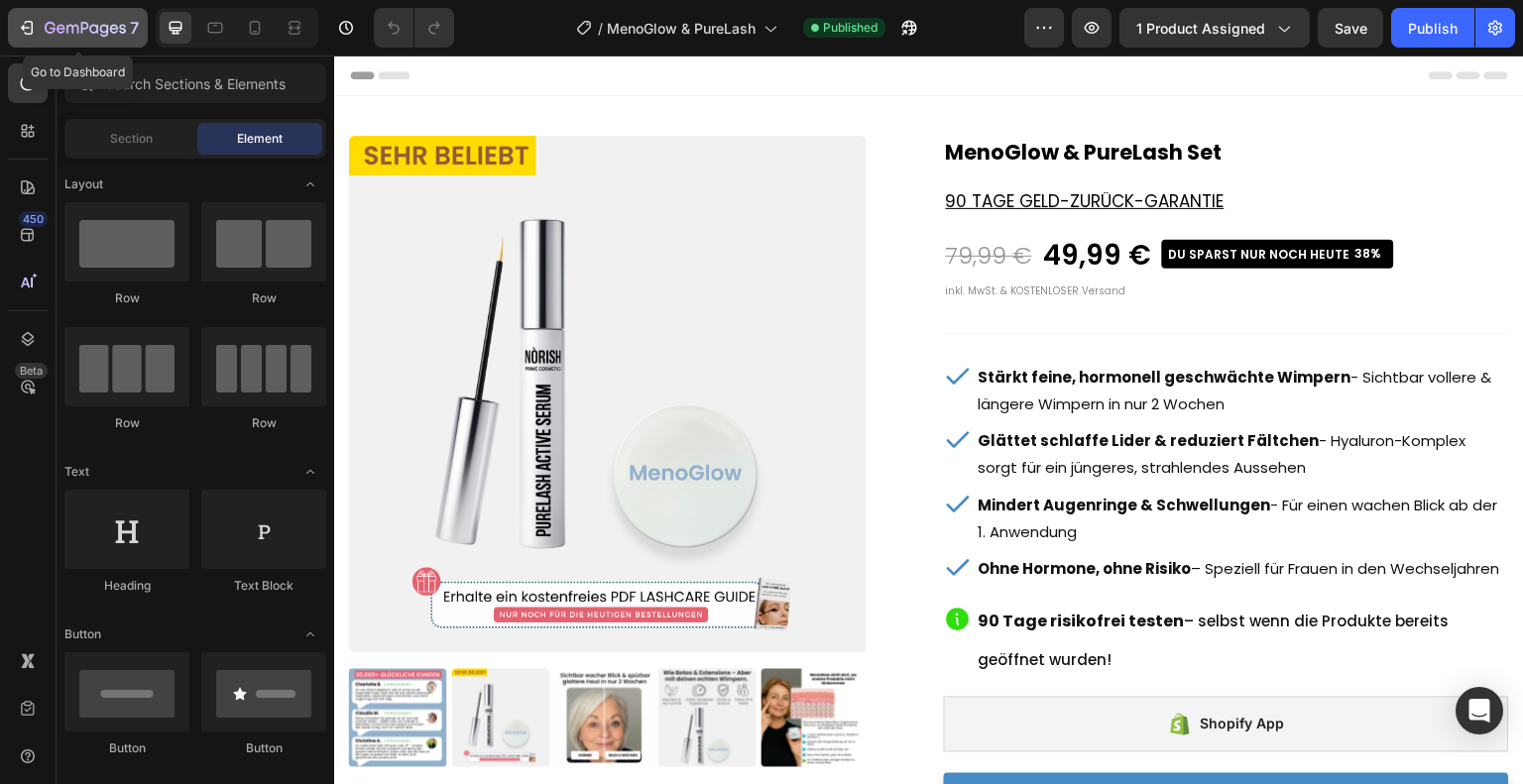 click 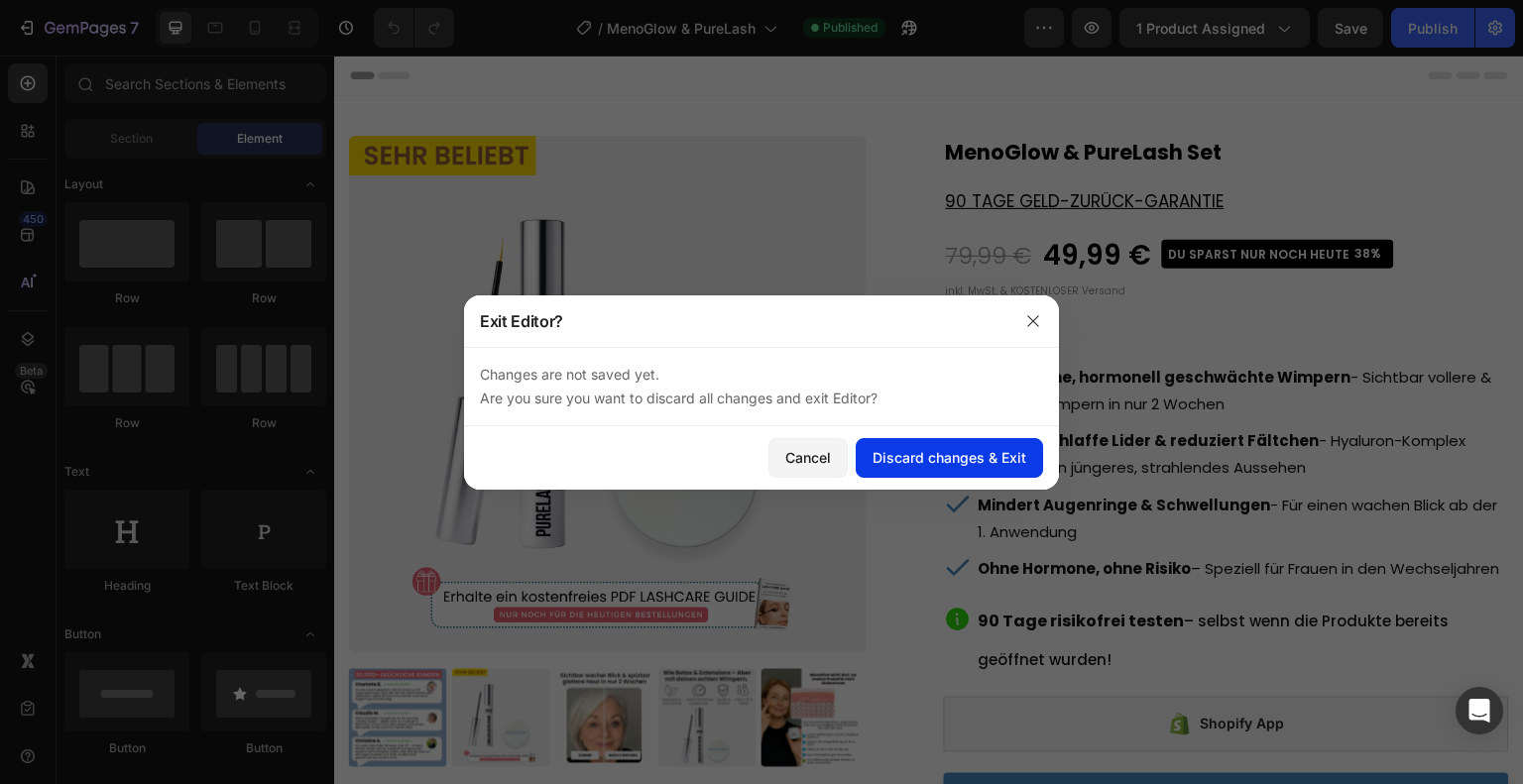 click on "Discard changes & Exit" at bounding box center (949, 457) 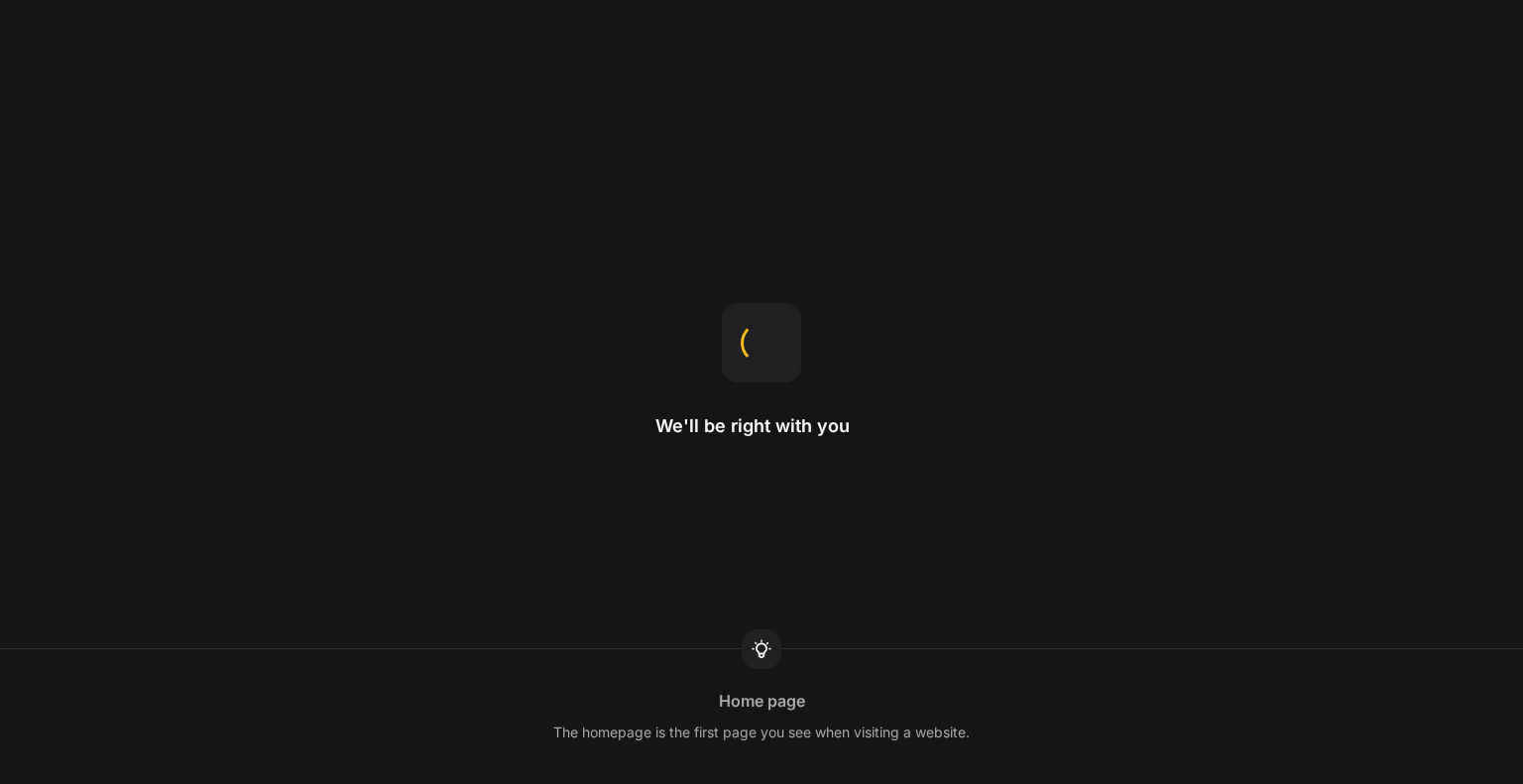 scroll, scrollTop: 0, scrollLeft: 0, axis: both 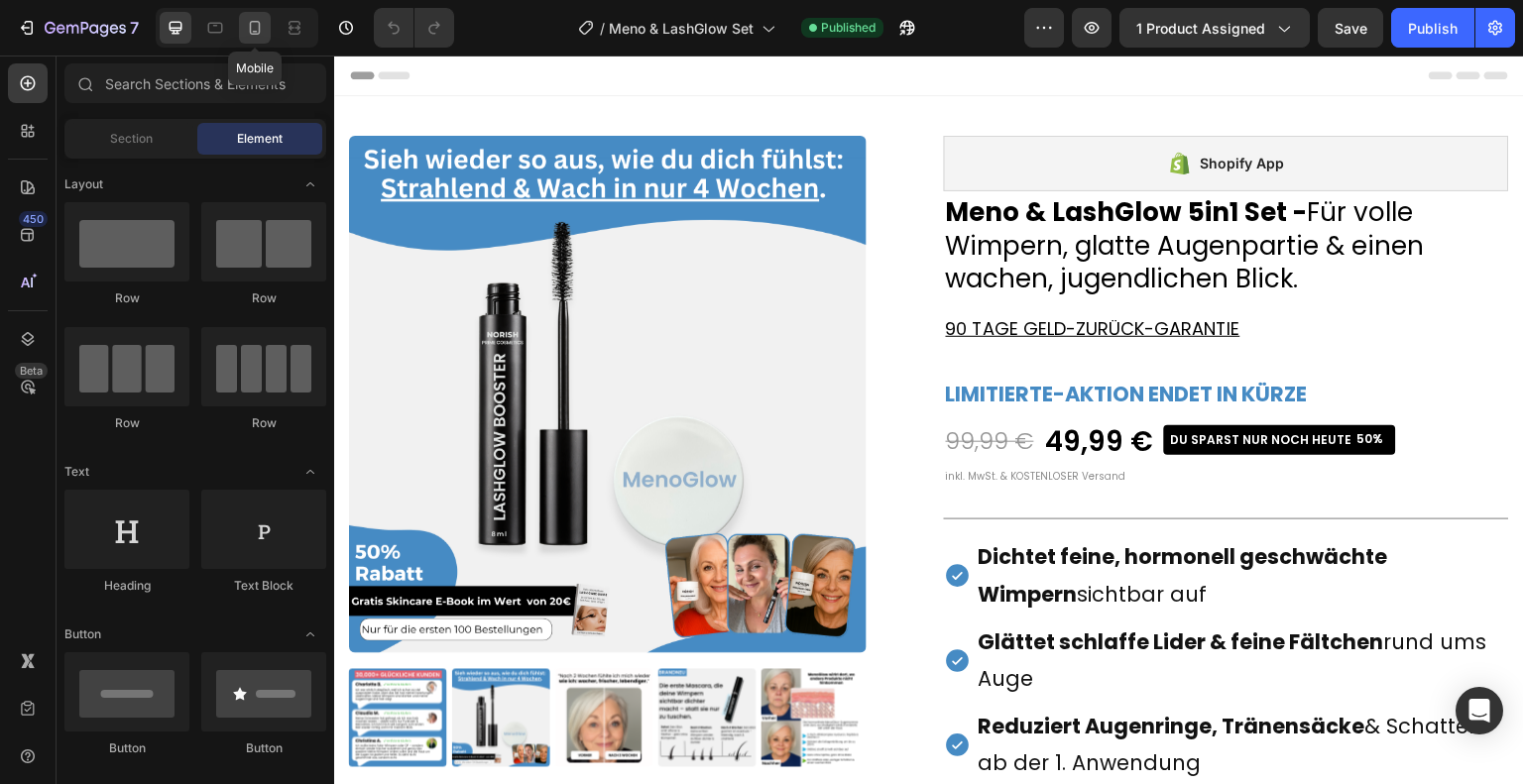 click 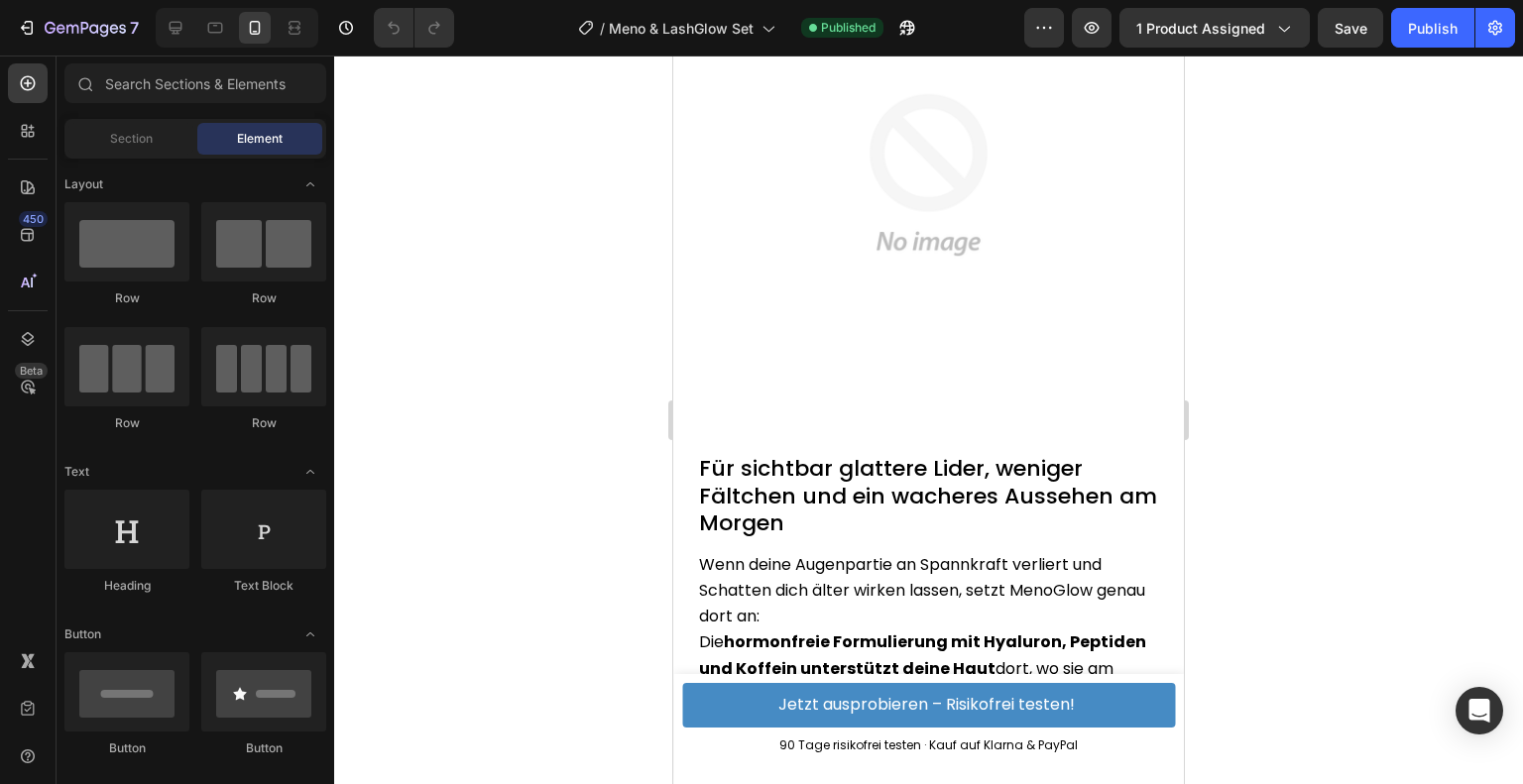 scroll, scrollTop: 4634, scrollLeft: 0, axis: vertical 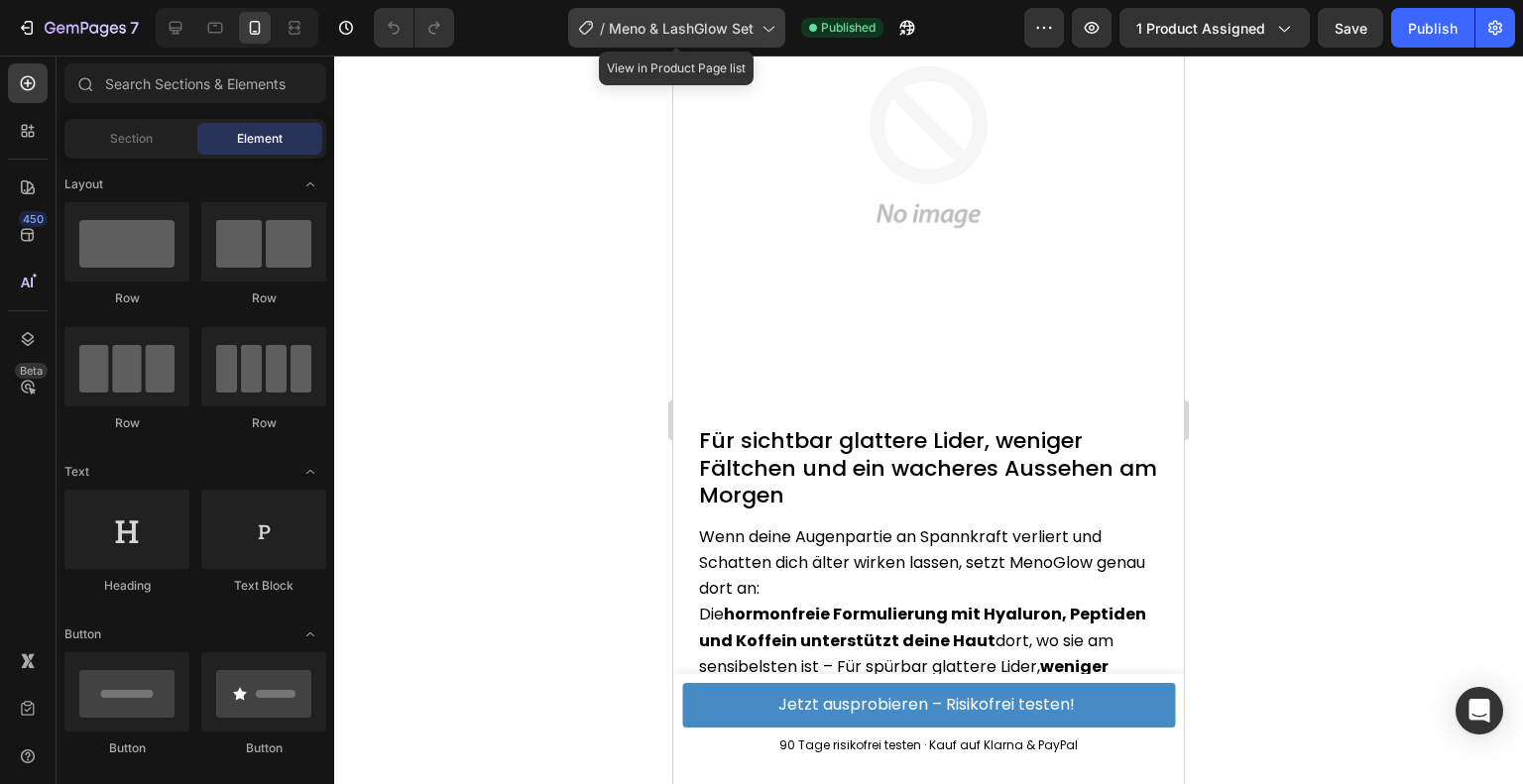click on "Meno & LashGlow Set" at bounding box center [681, 28] 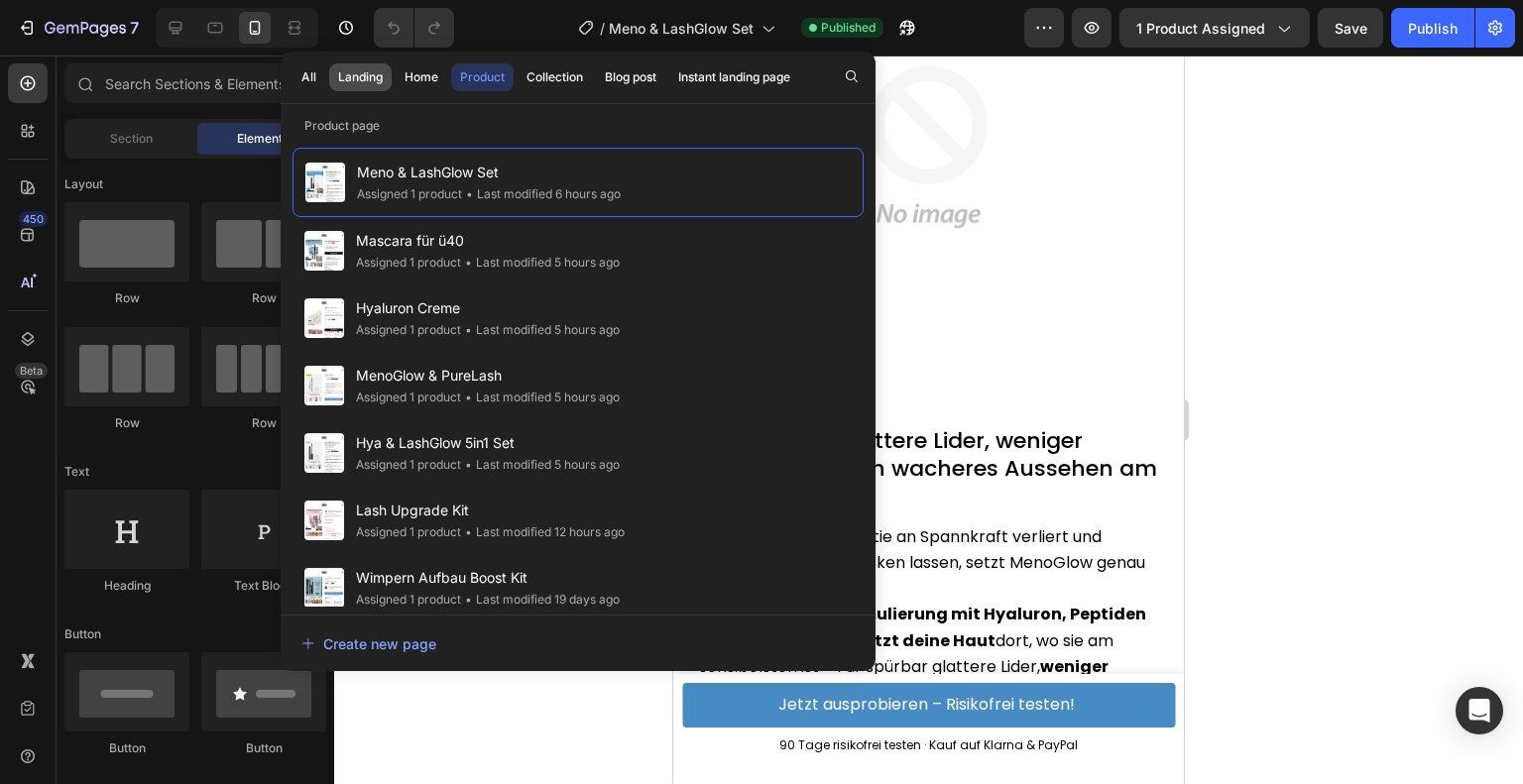 click on "Landing" 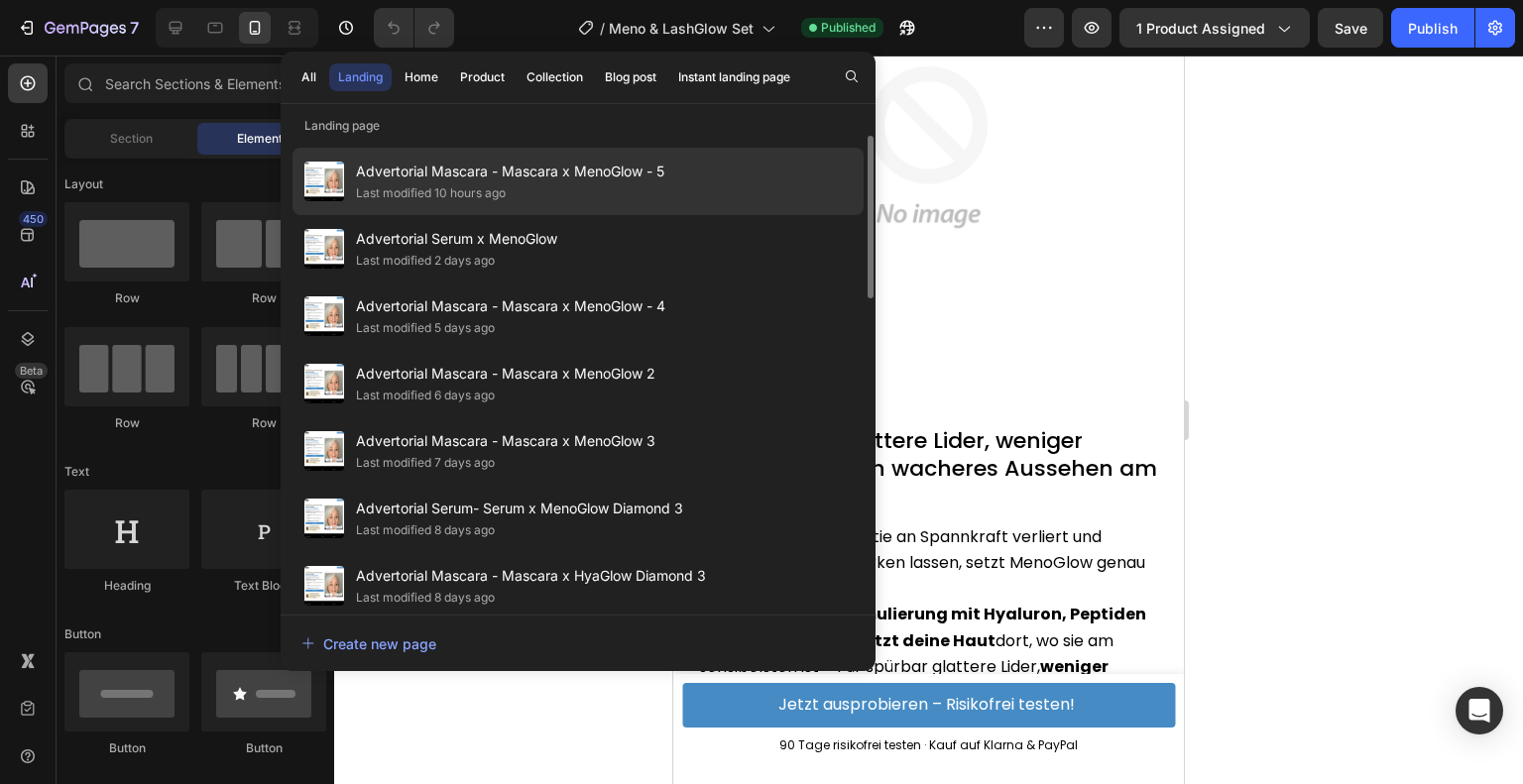 click on "Advertorial Mascara - Mascara x MenoGlow - 5 Last modified 10 hours ago" 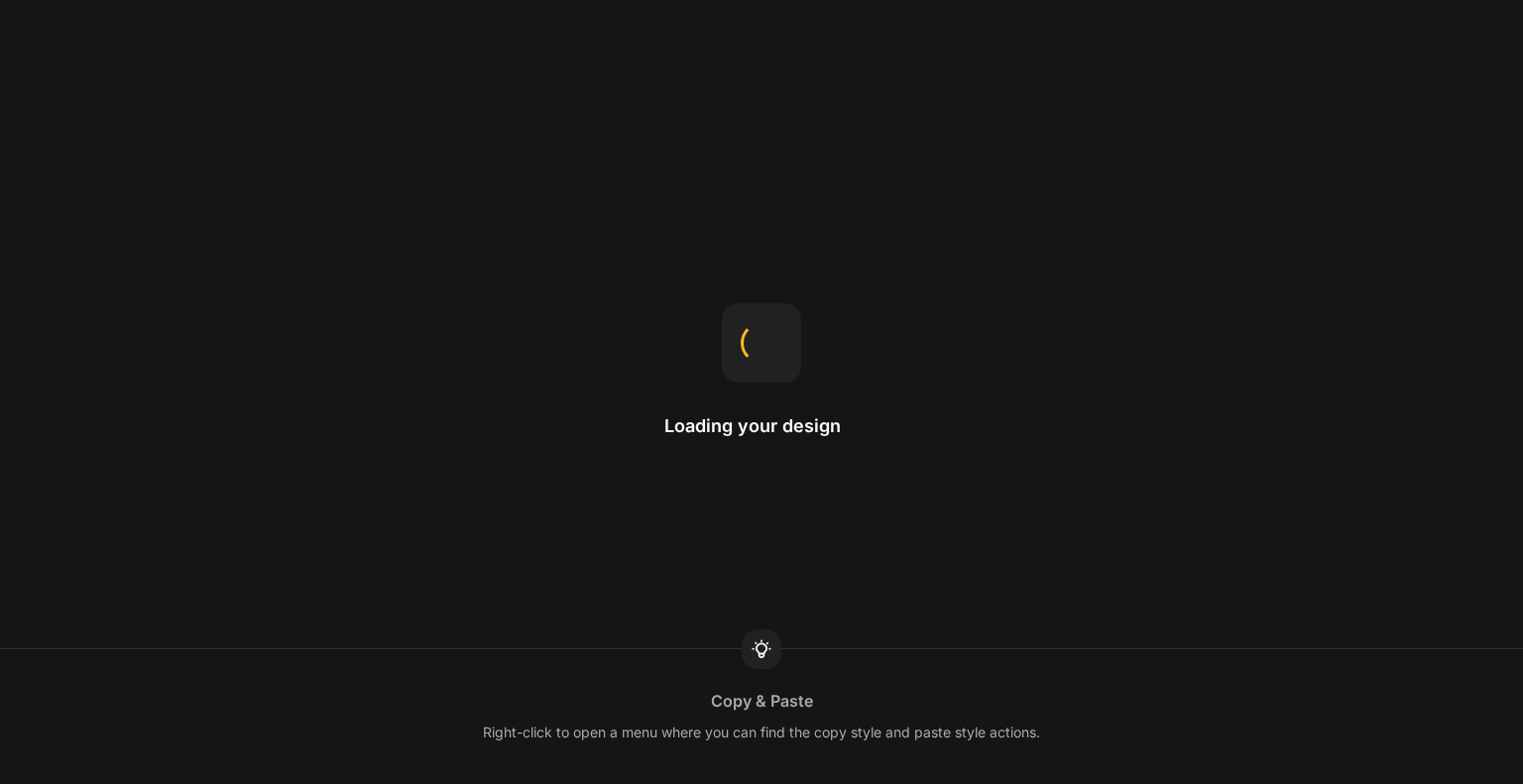 scroll, scrollTop: 0, scrollLeft: 0, axis: both 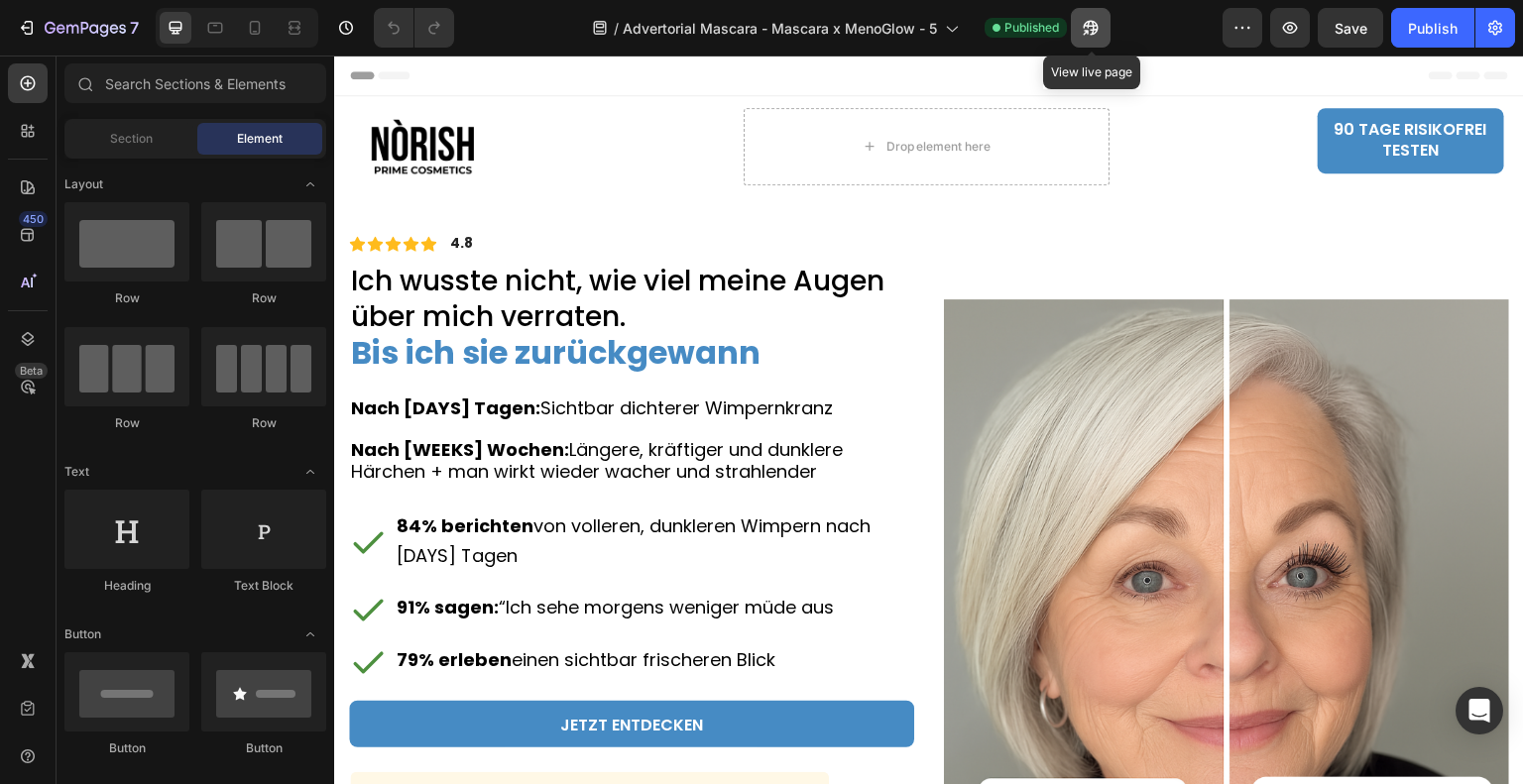 click 